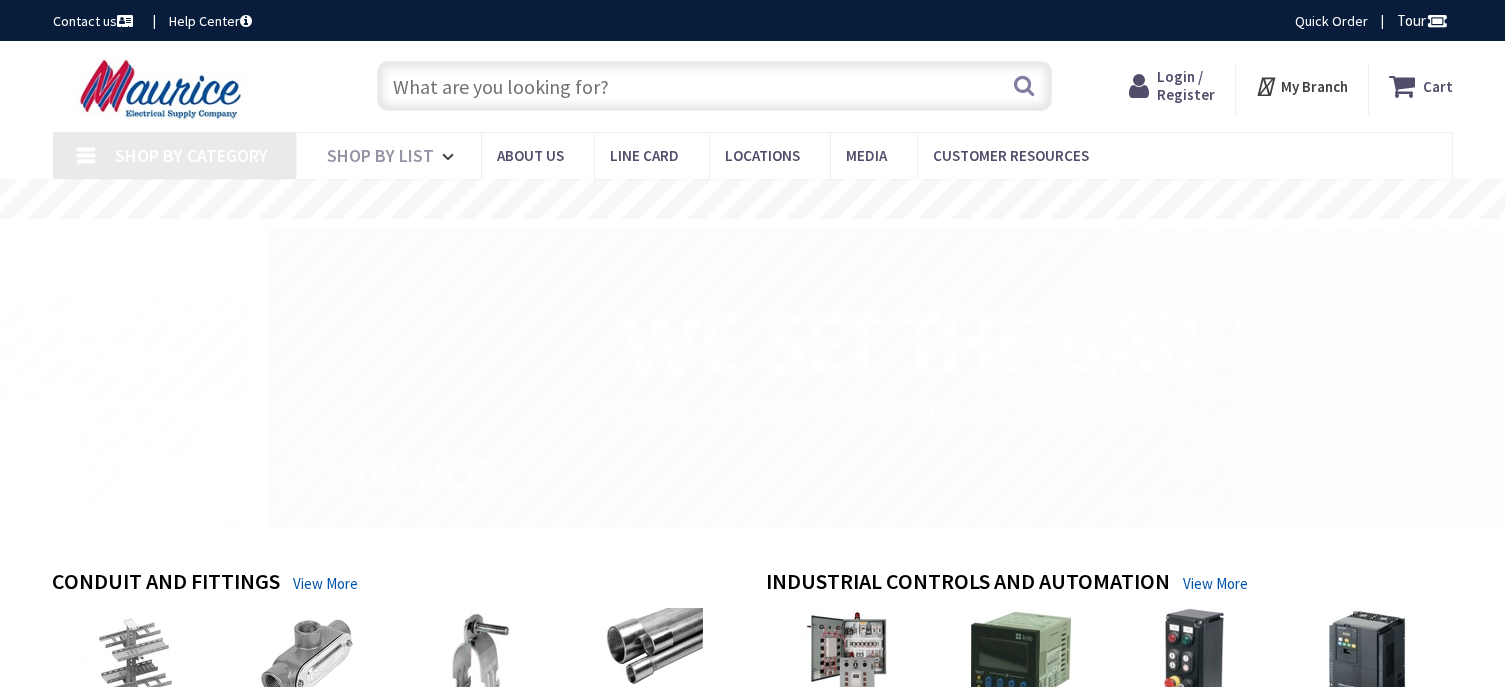 scroll, scrollTop: 0, scrollLeft: 0, axis: both 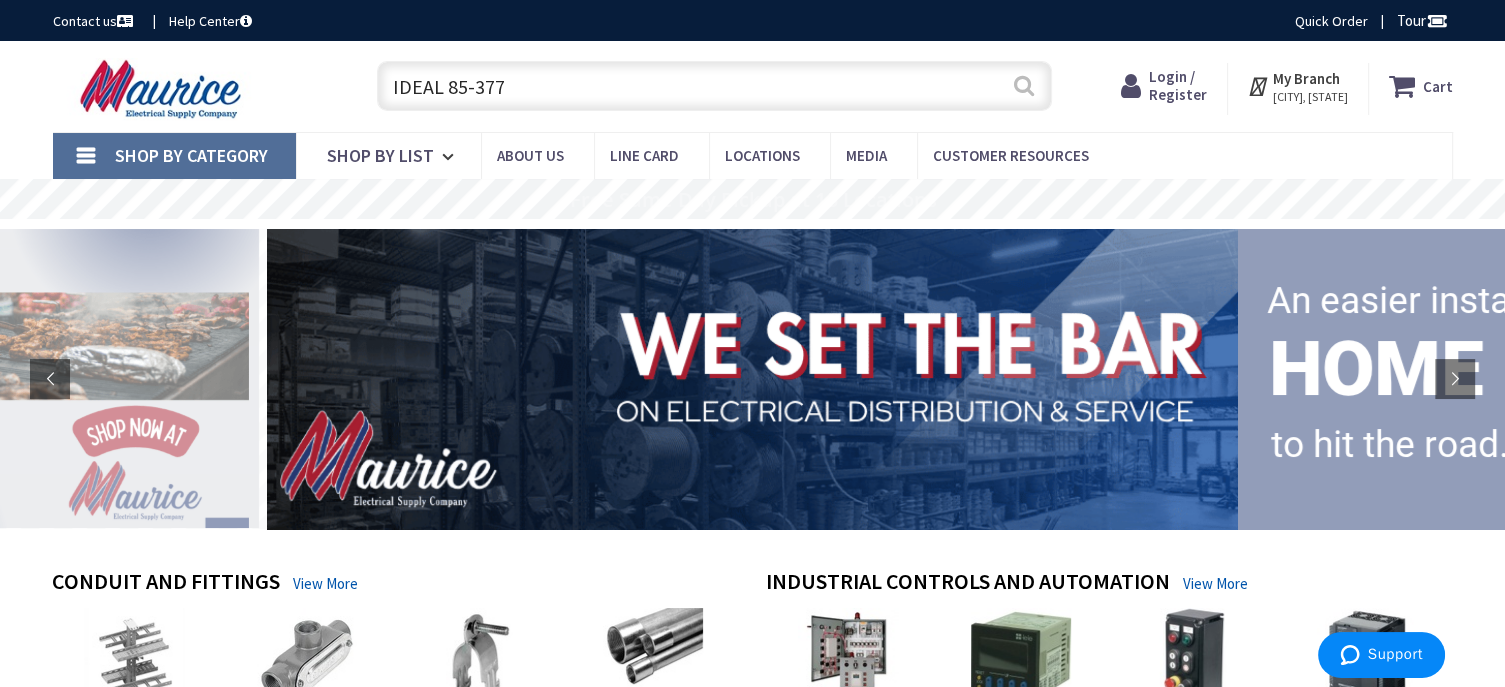 type on "IDEAL 85-377" 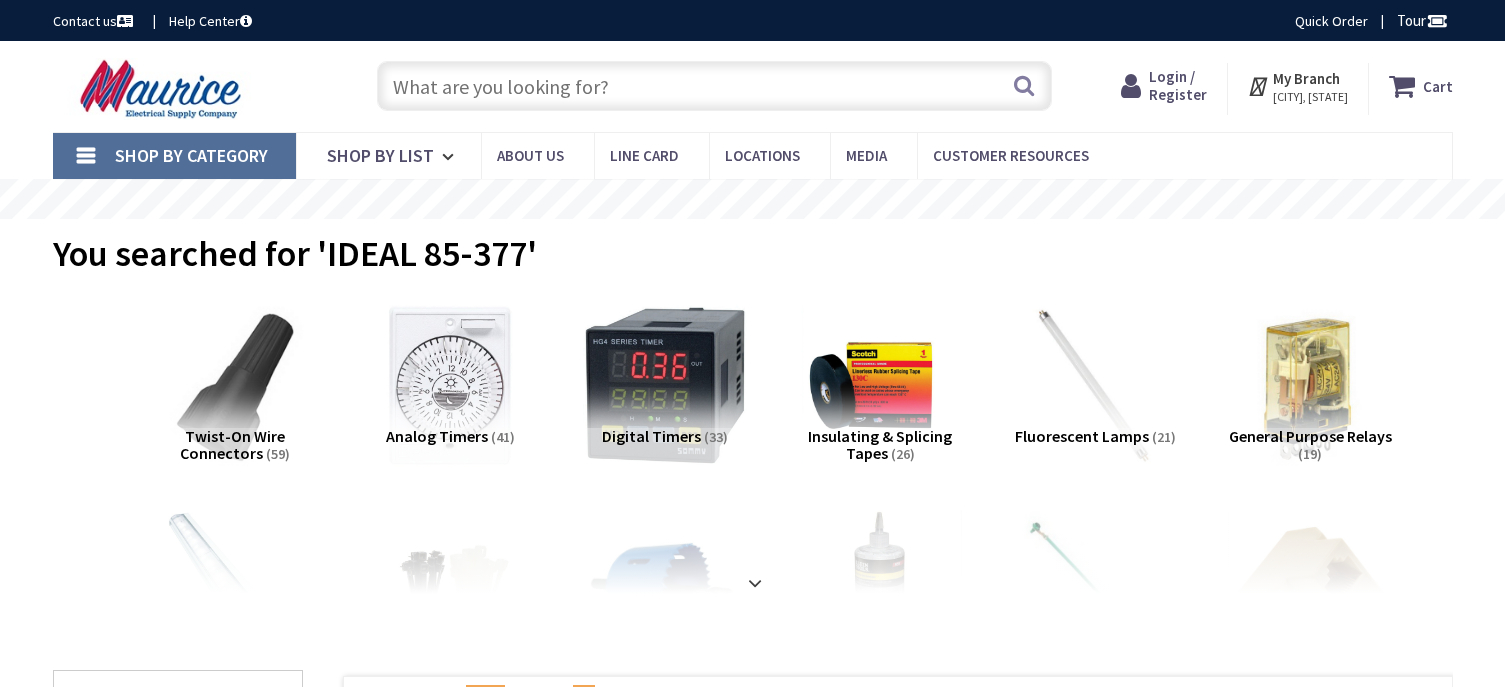 scroll, scrollTop: 0, scrollLeft: 0, axis: both 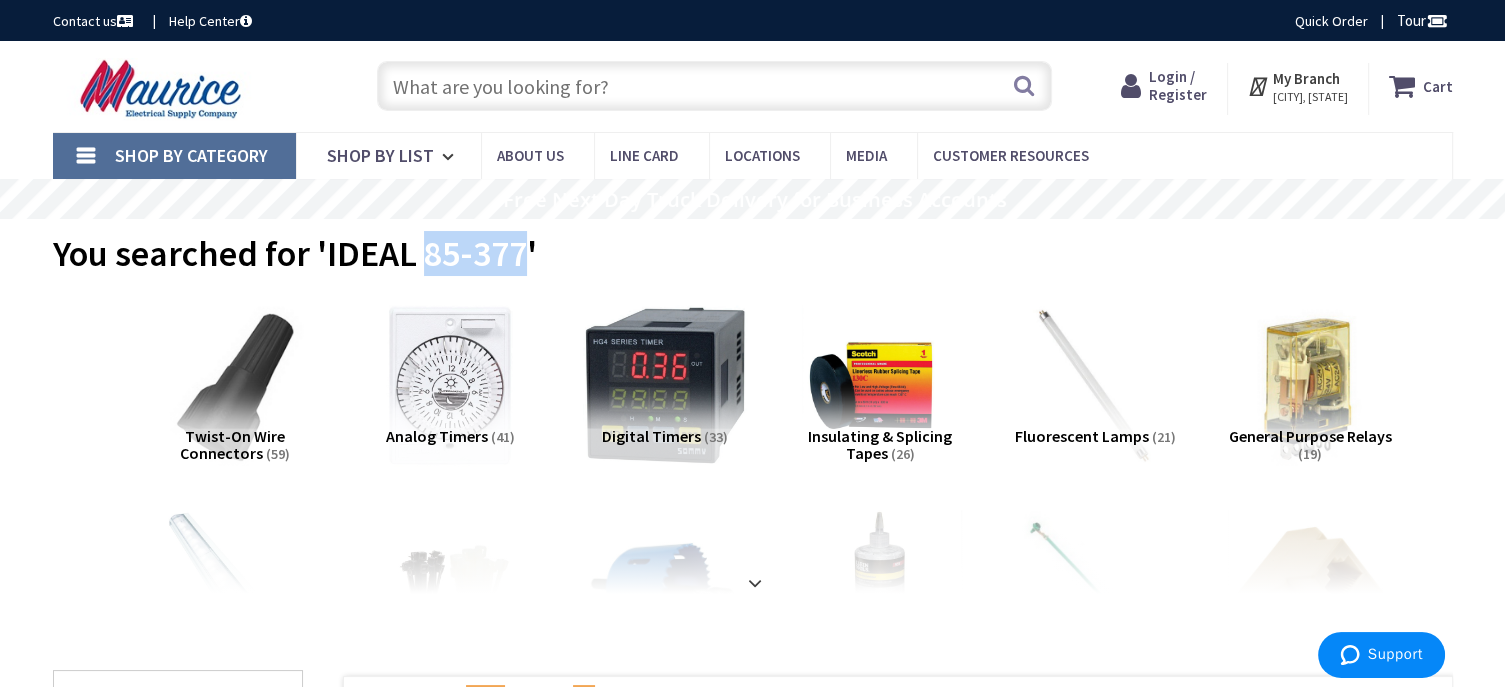drag, startPoint x: 426, startPoint y: 251, endPoint x: 521, endPoint y: 258, distance: 95.257545 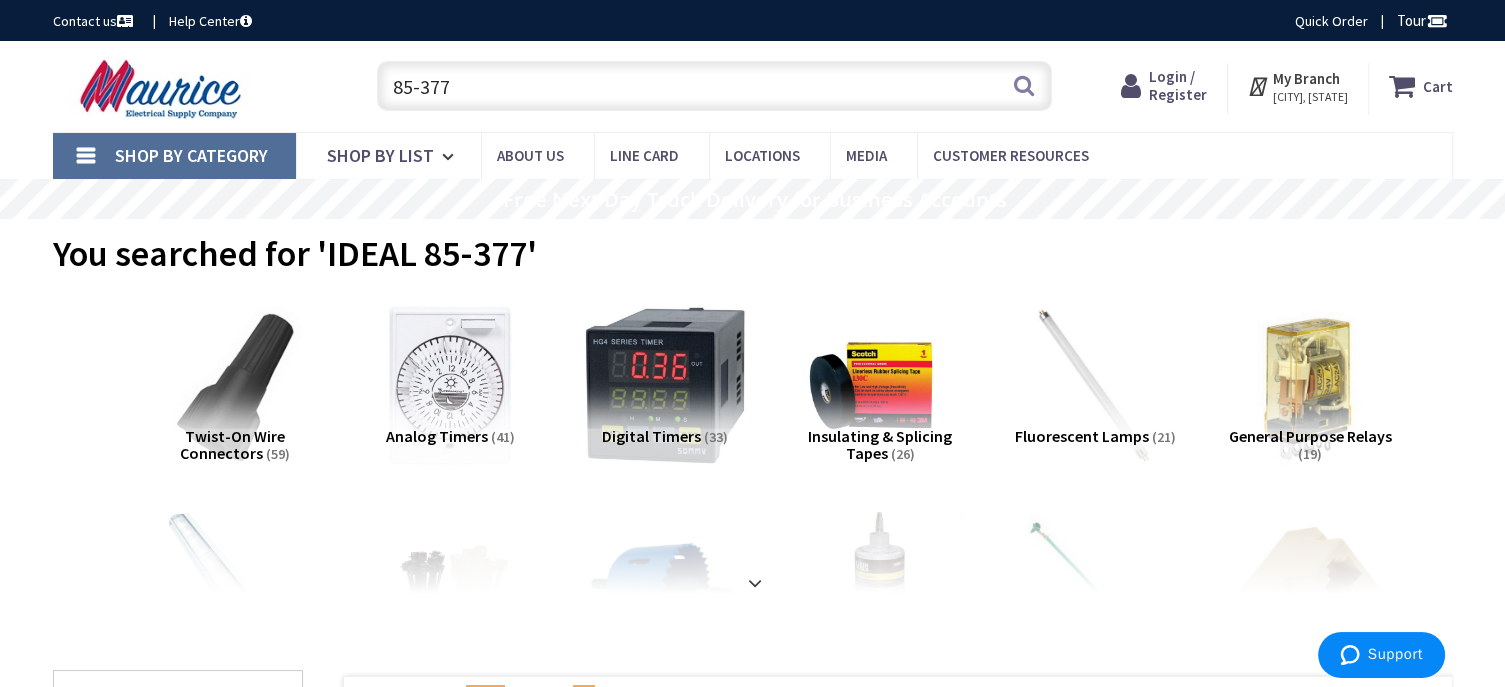 click on "85-377" at bounding box center (714, 86) 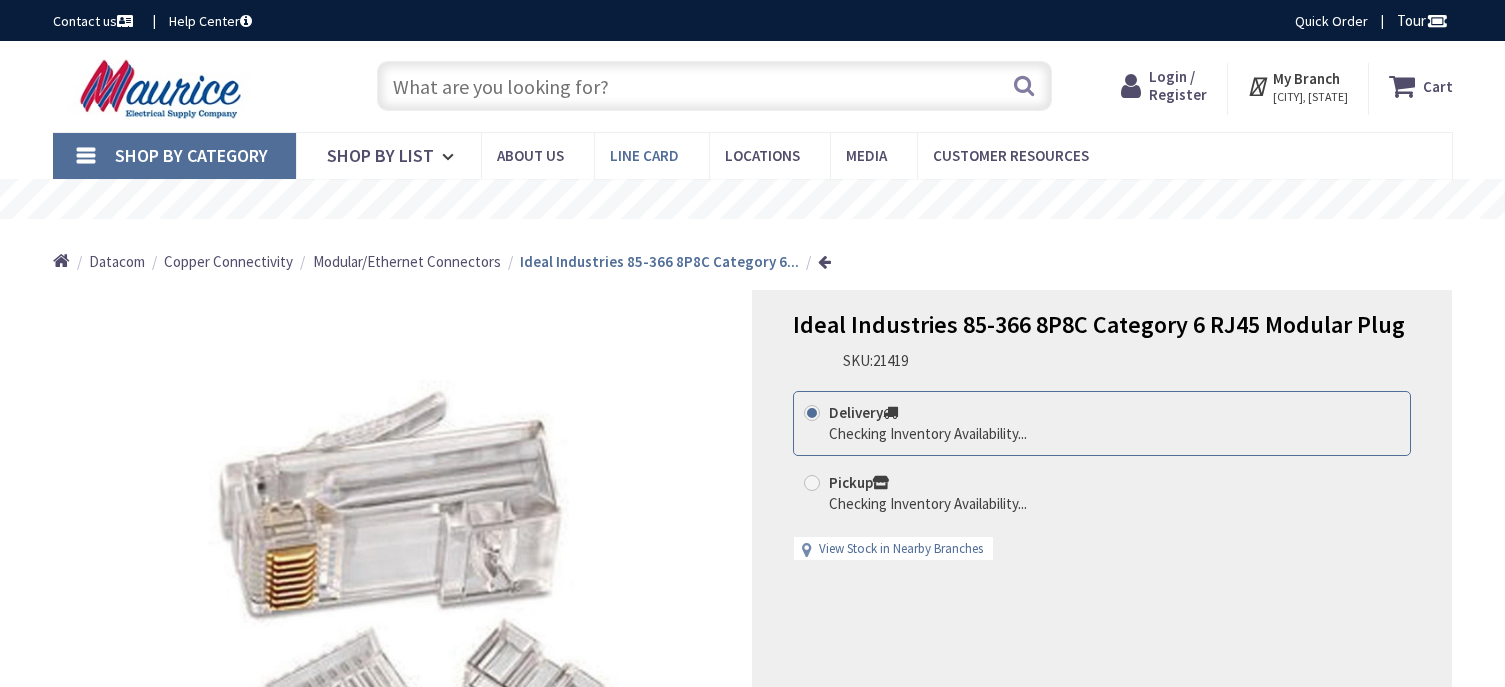 scroll, scrollTop: 0, scrollLeft: 0, axis: both 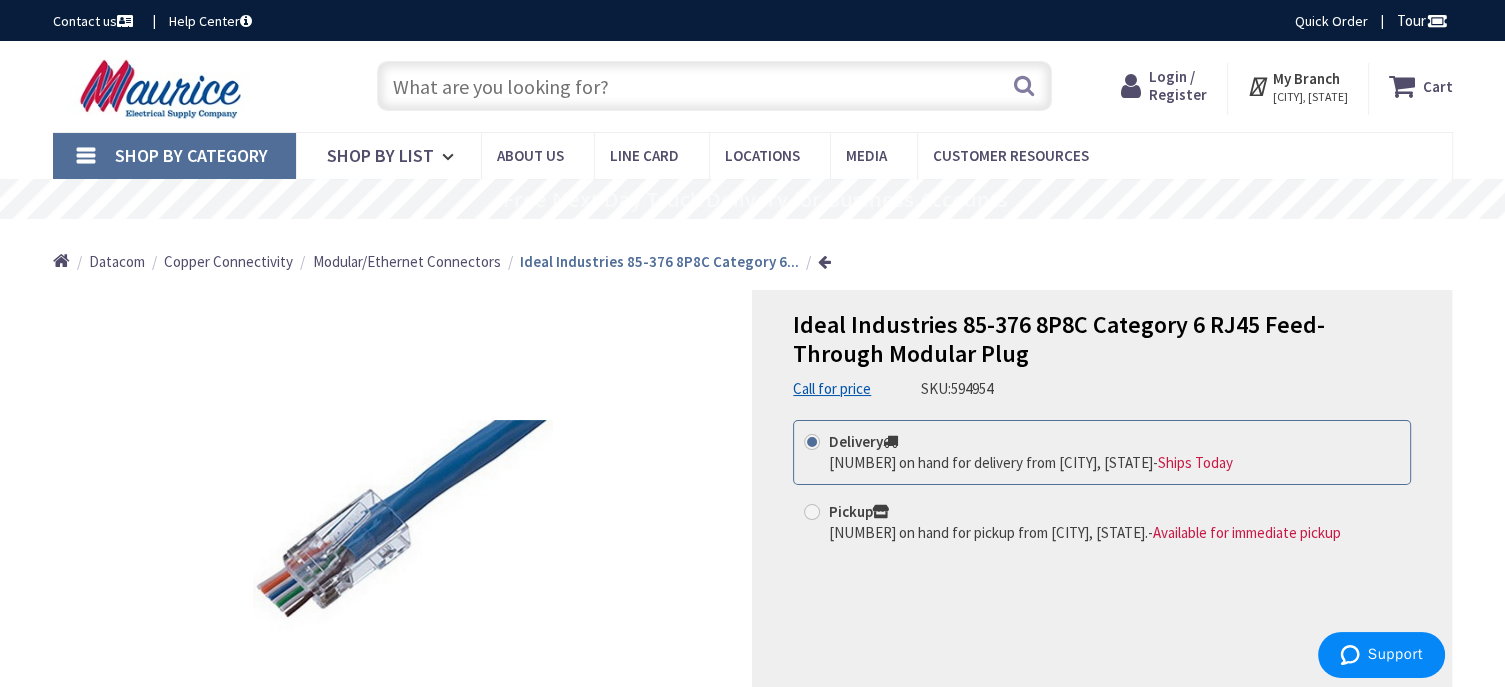 click on "Login / Register" at bounding box center [1178, 85] 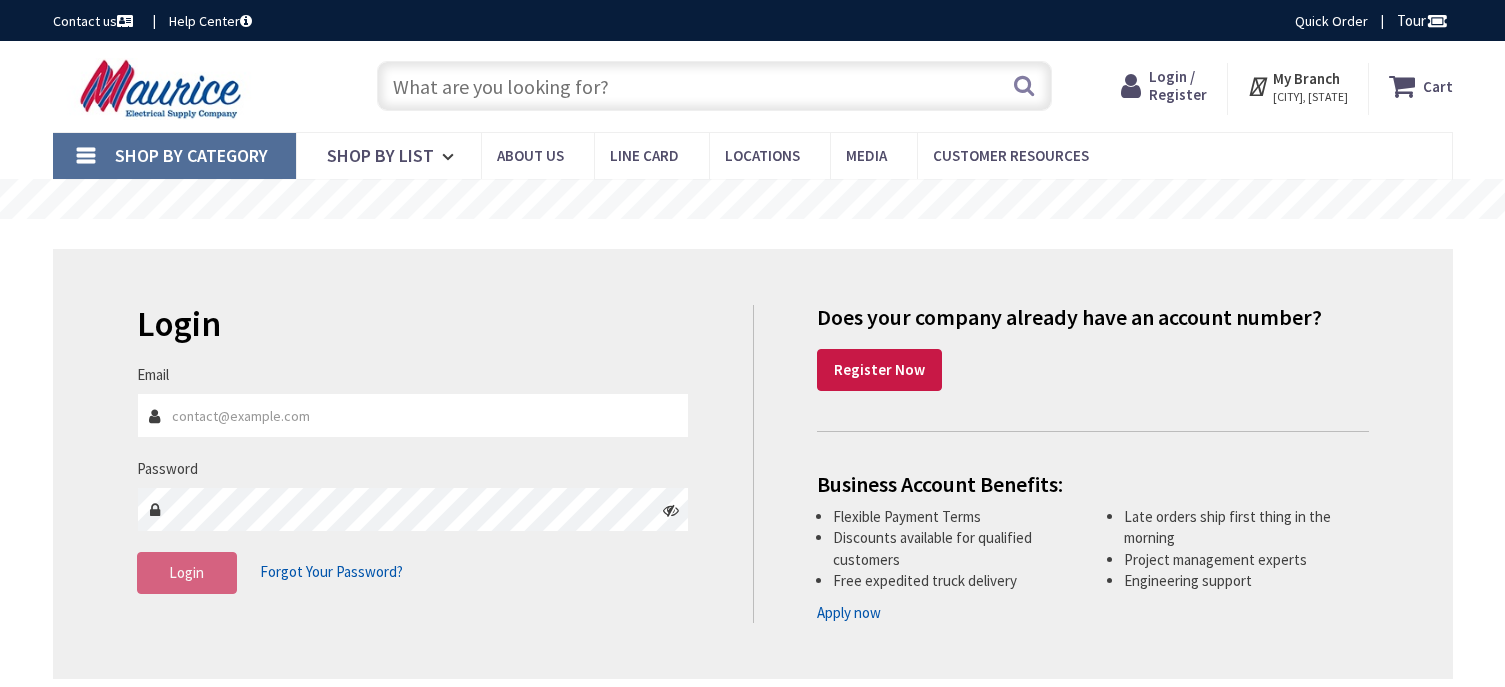 scroll, scrollTop: 0, scrollLeft: 0, axis: both 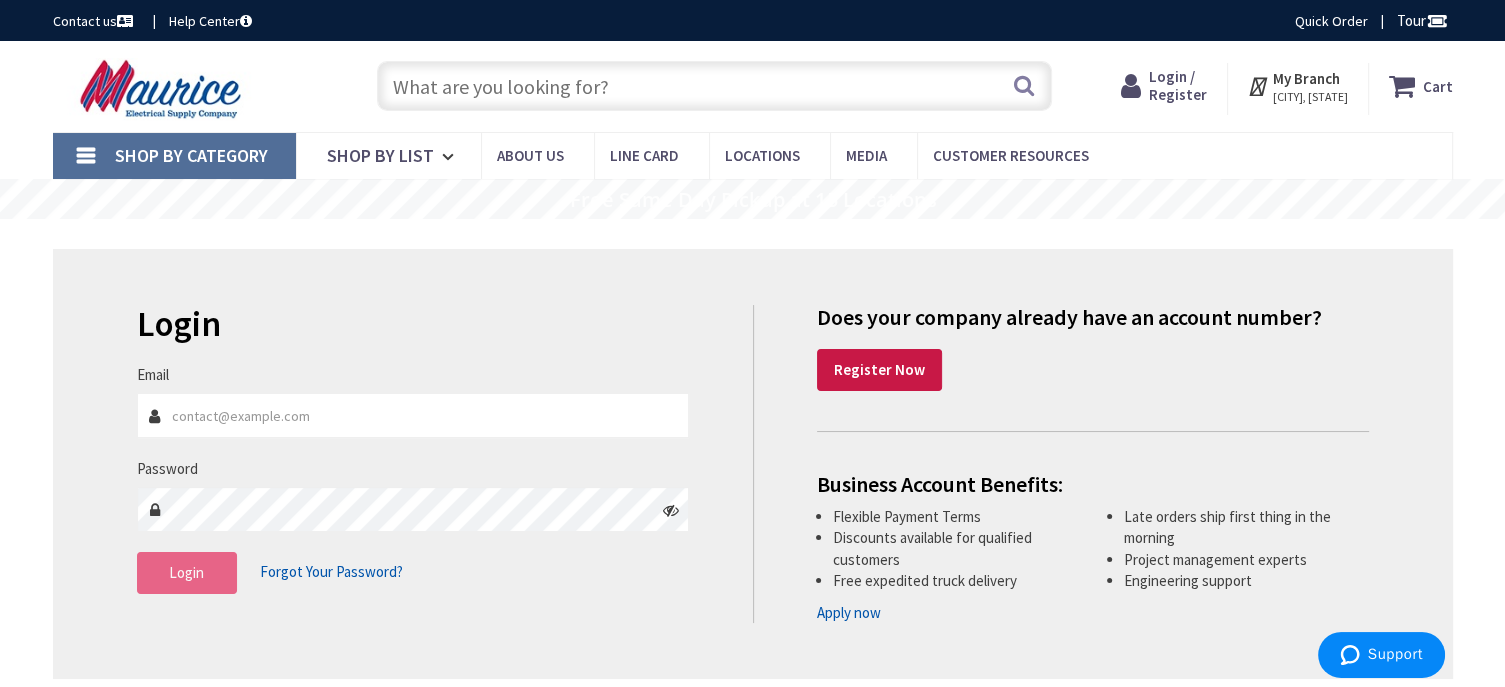type on "[EMAIL]" 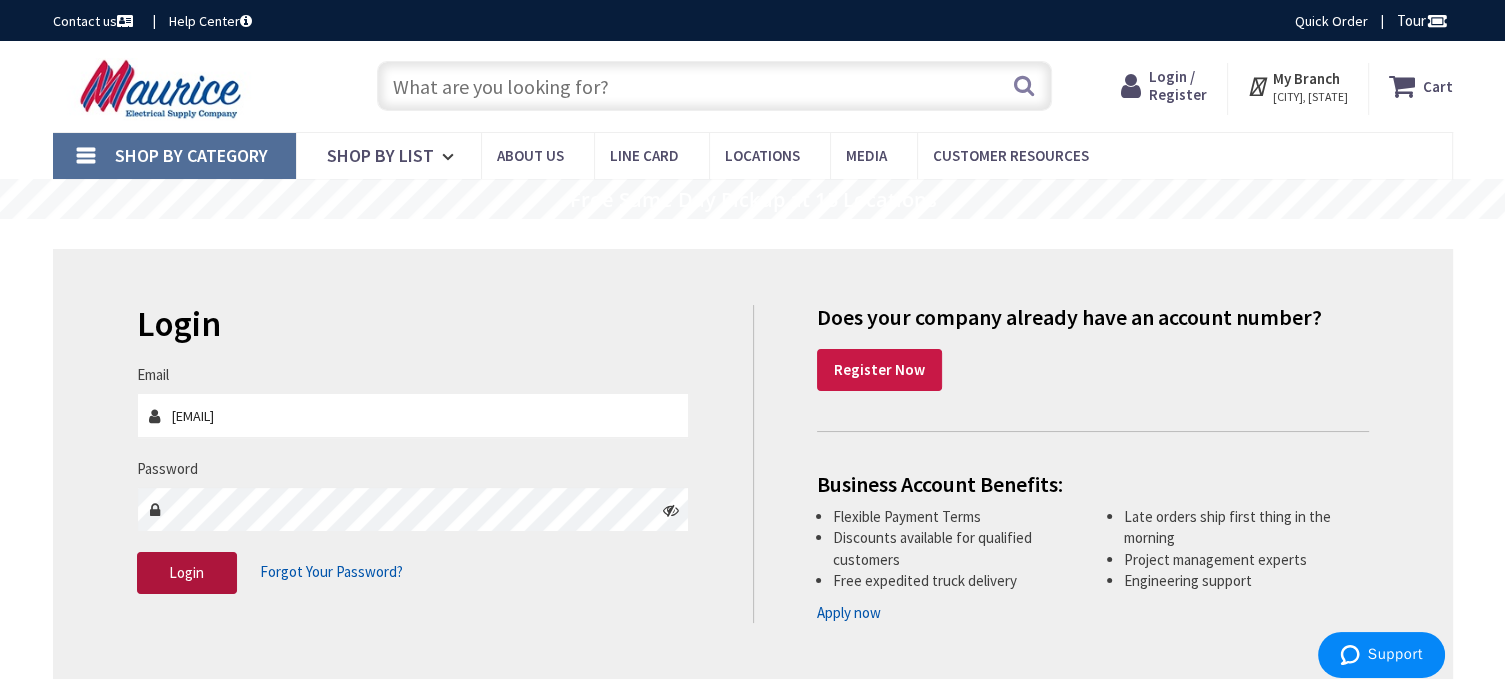 click on "Login" at bounding box center [187, 573] 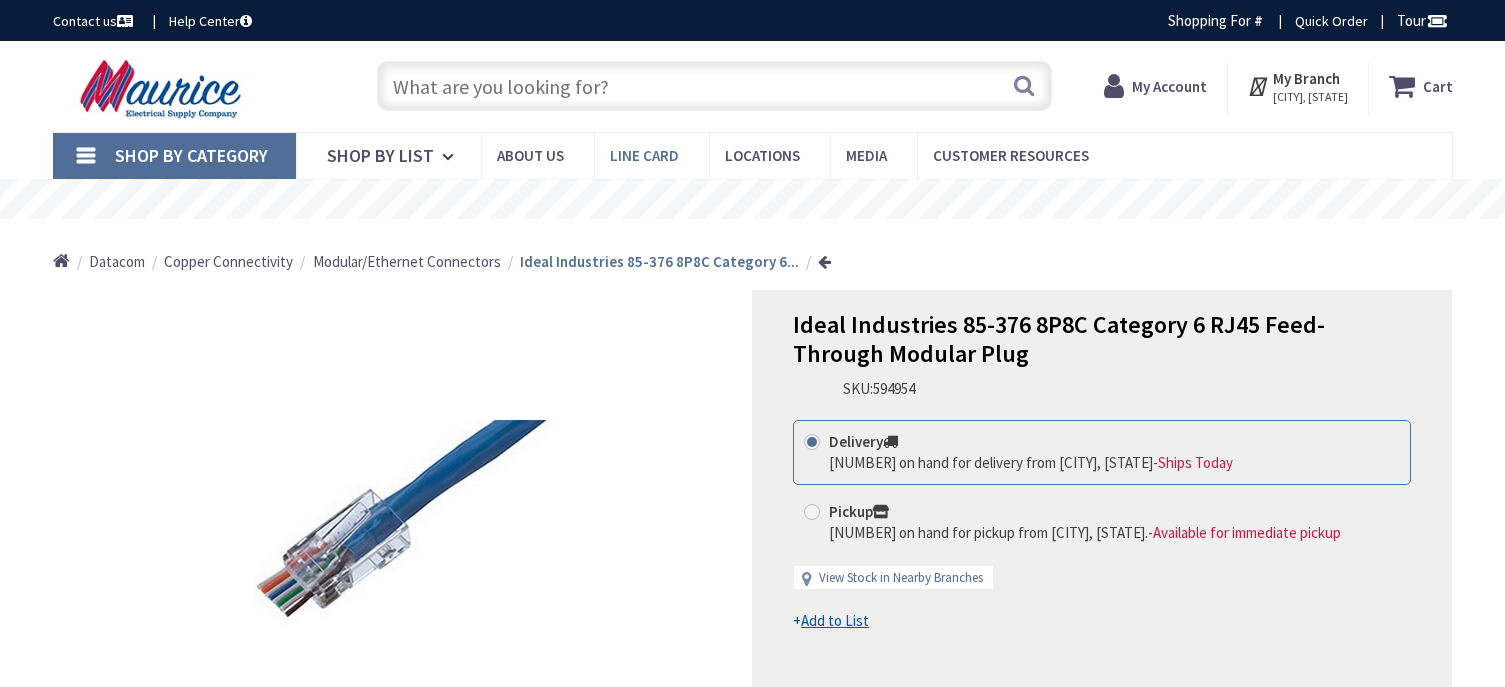 scroll, scrollTop: 0, scrollLeft: 0, axis: both 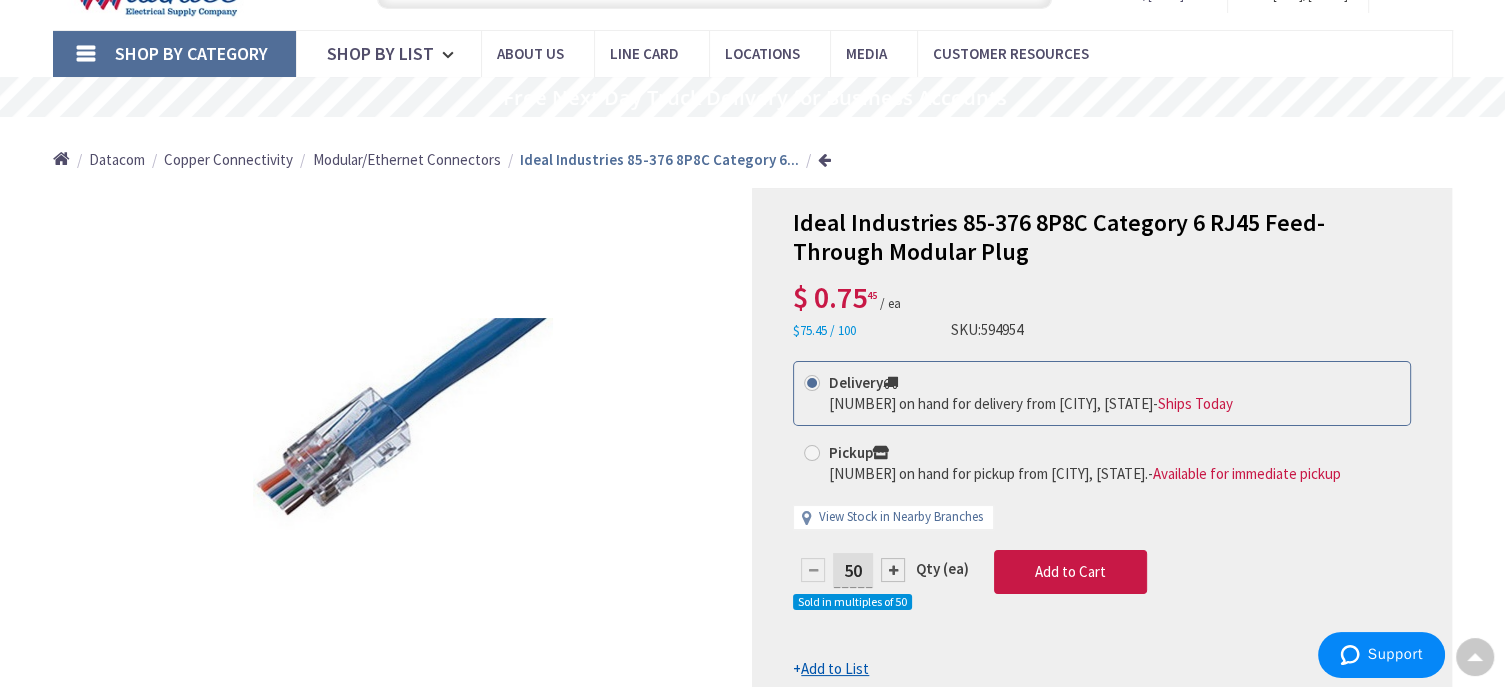 drag, startPoint x: 852, startPoint y: 573, endPoint x: 827, endPoint y: 567, distance: 25.70992 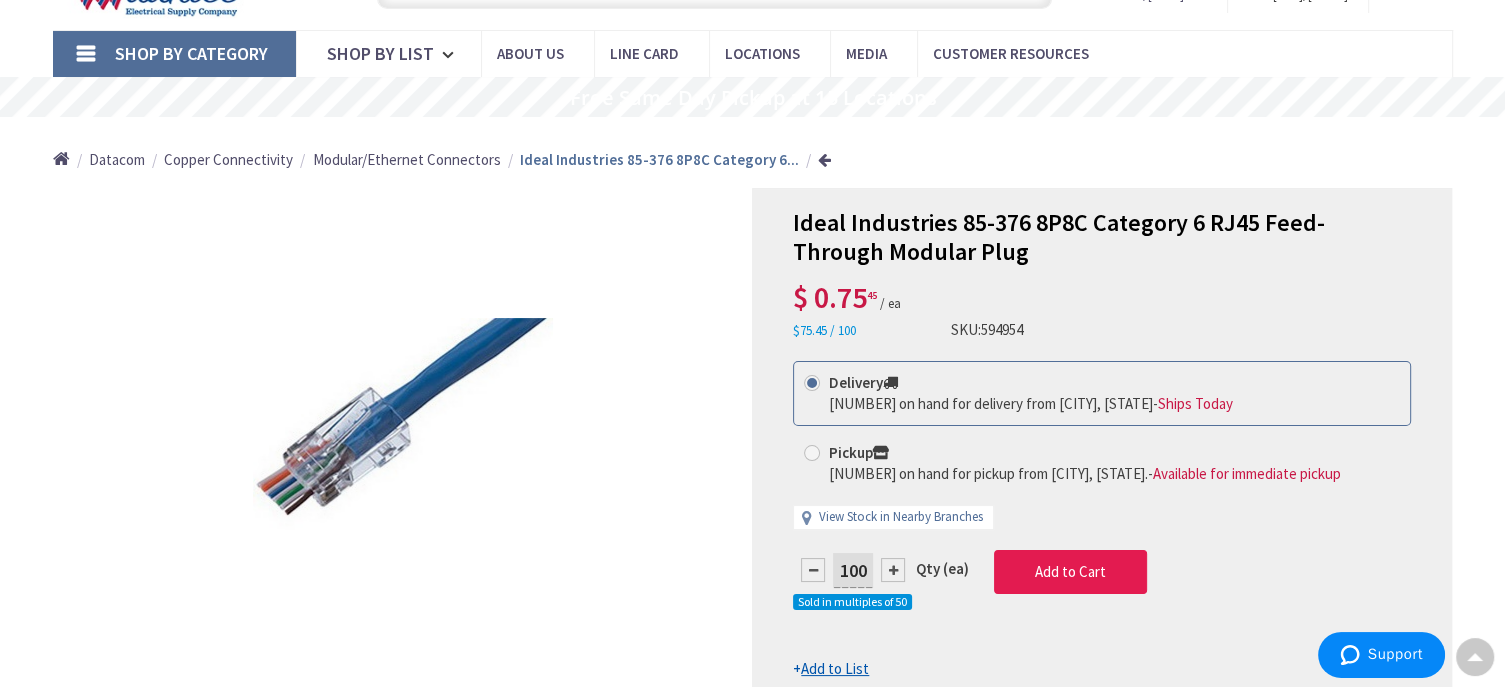 type on "100" 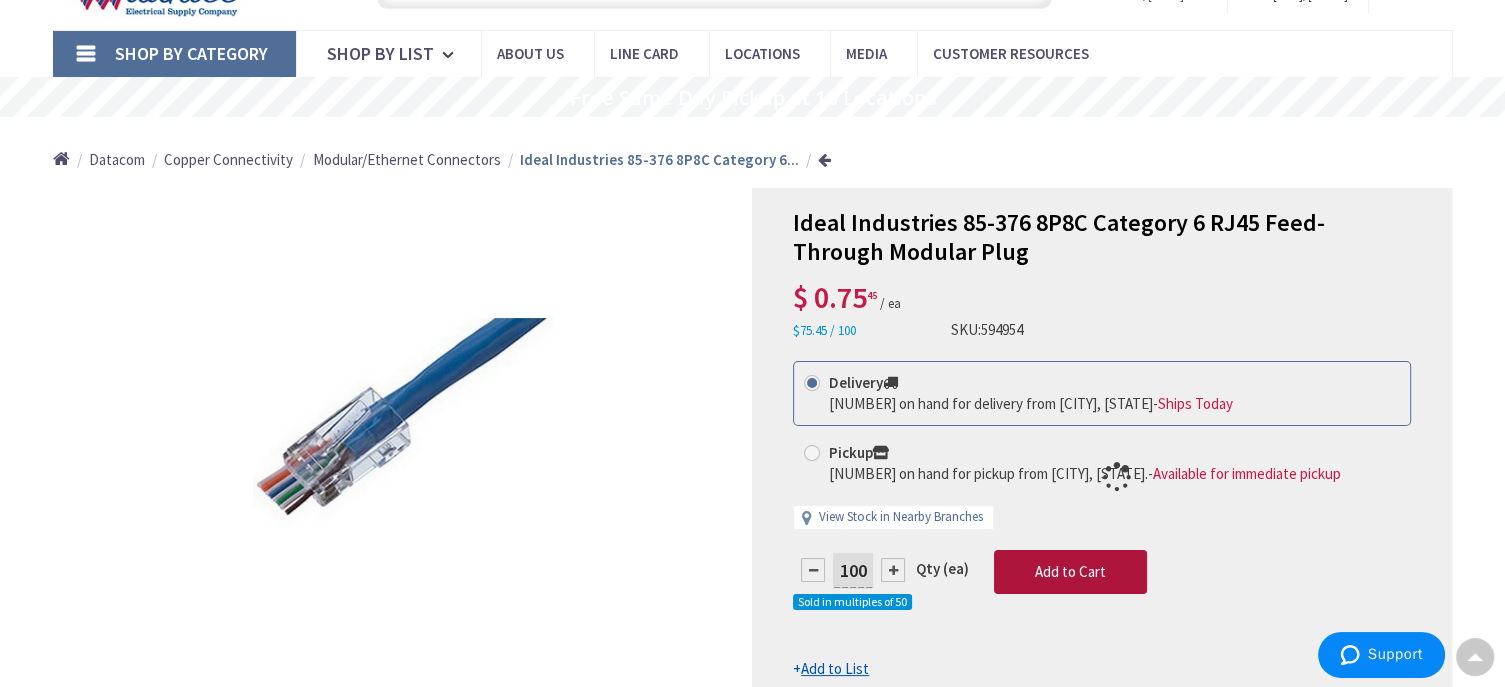 click on "This product is Discontinued
Delivery
2200 on hand for delivery from Landover, MD
-  Ships Today
Pickup
150 on hand for pickup from Timonium, MD.
-  Available for immediate pickup
View Stock in Nearby Branches
100" at bounding box center (1102, 520) 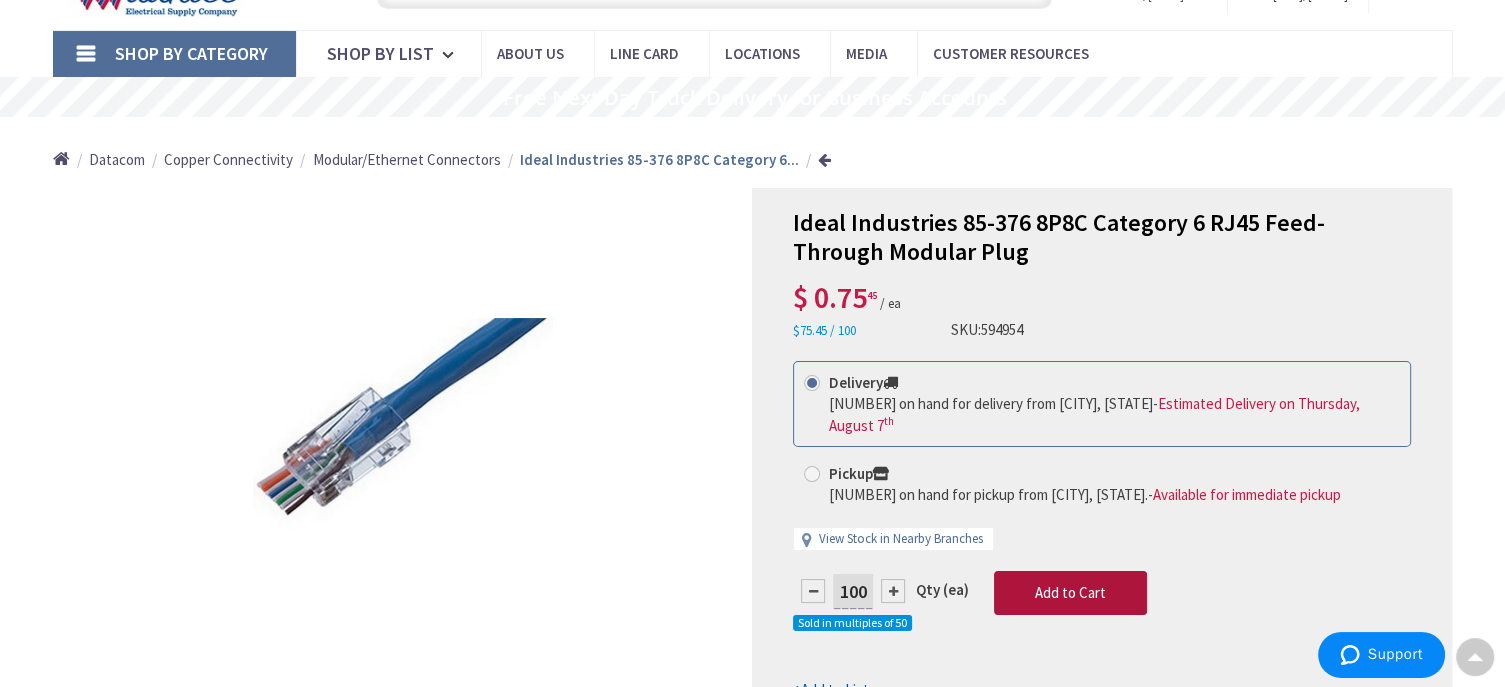 scroll, scrollTop: 0, scrollLeft: 0, axis: both 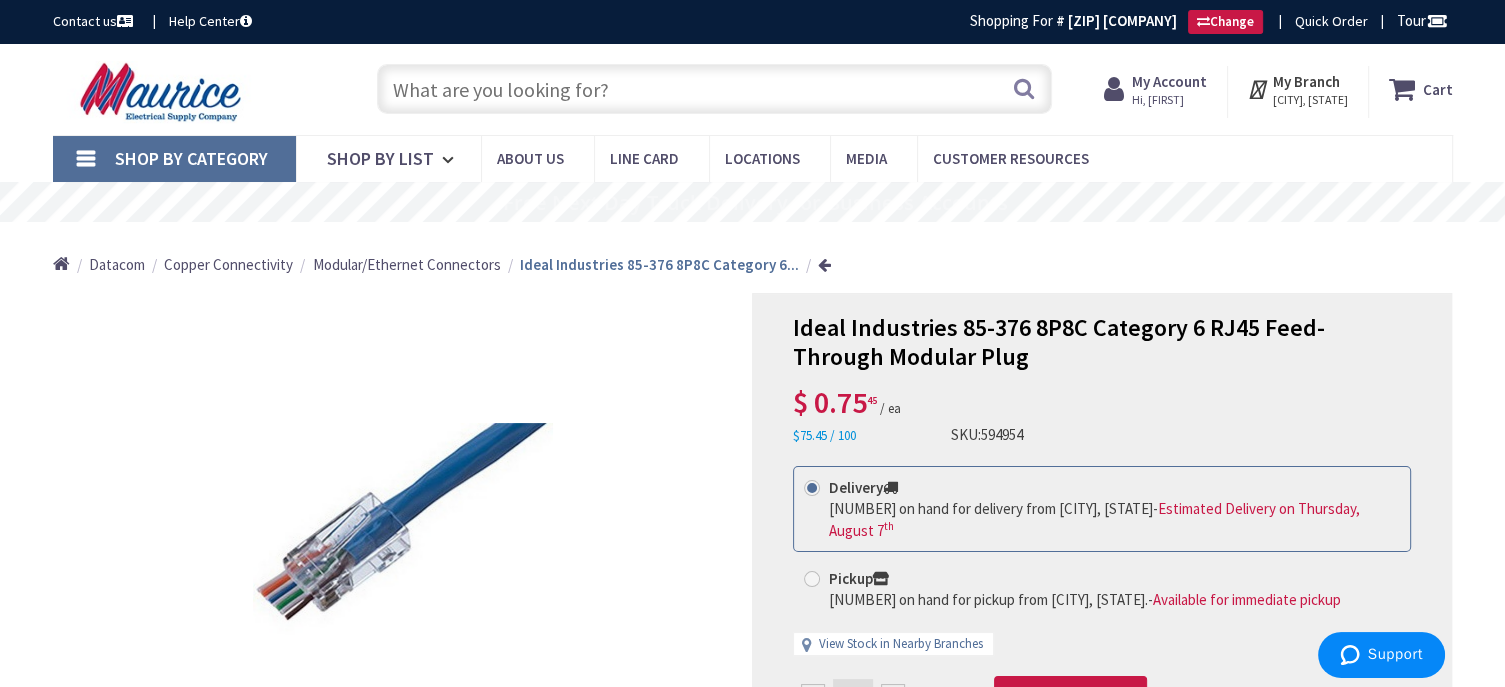 click on "Cart" at bounding box center (1438, 89) 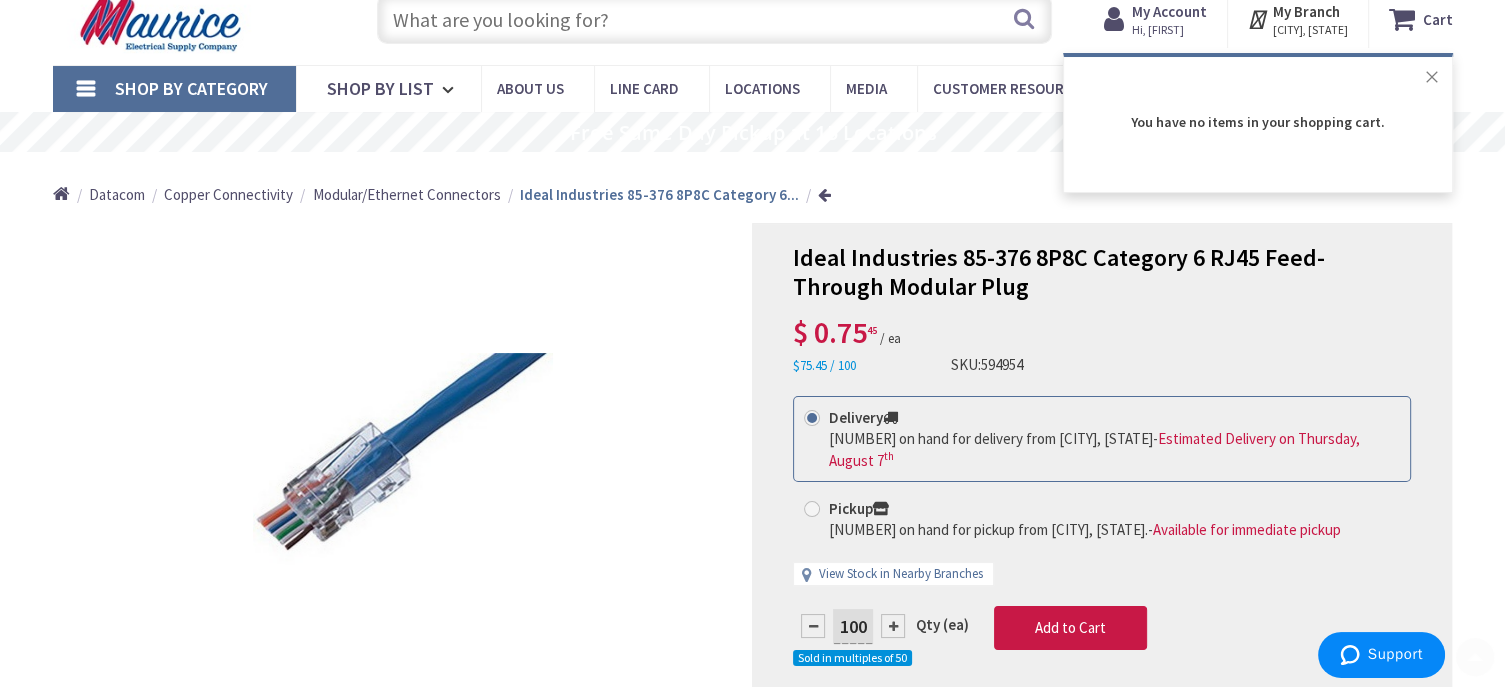 scroll, scrollTop: 200, scrollLeft: 0, axis: vertical 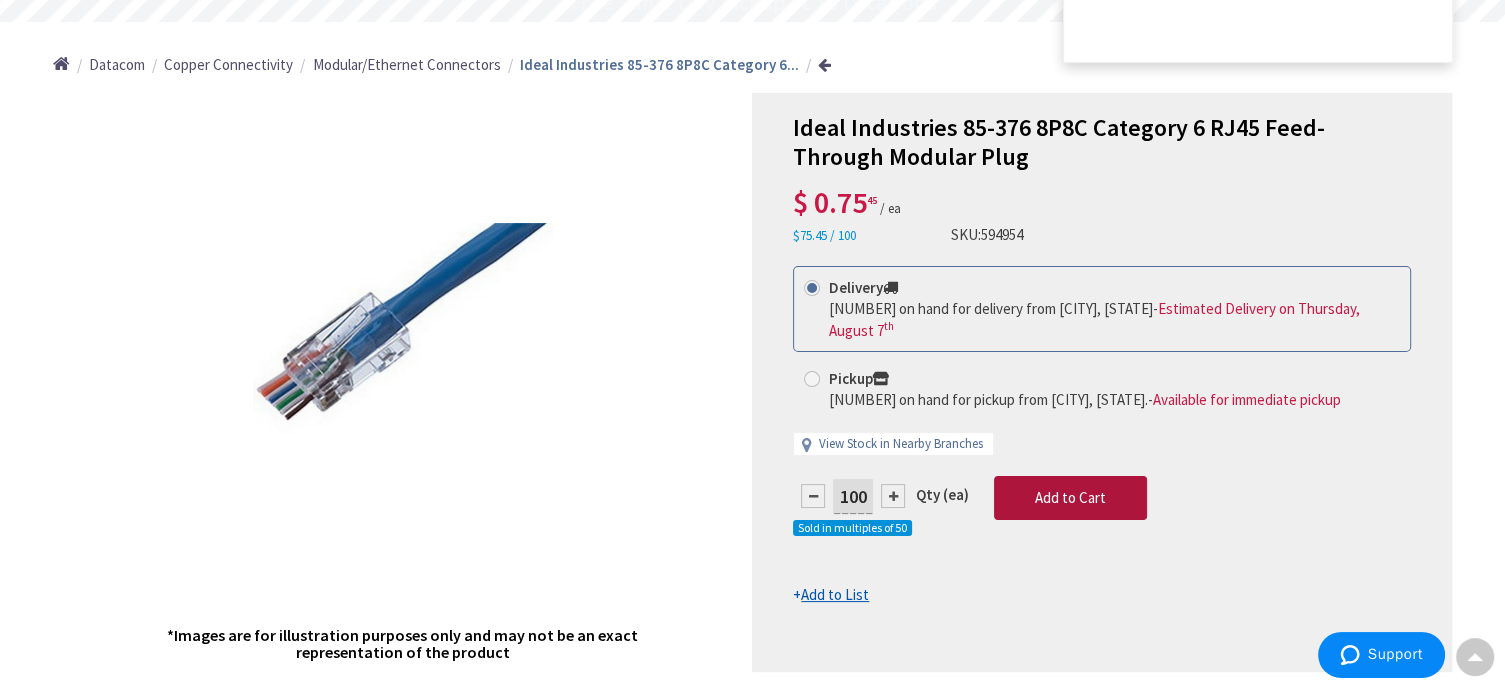 click on "Add to Cart" at bounding box center (1070, 497) 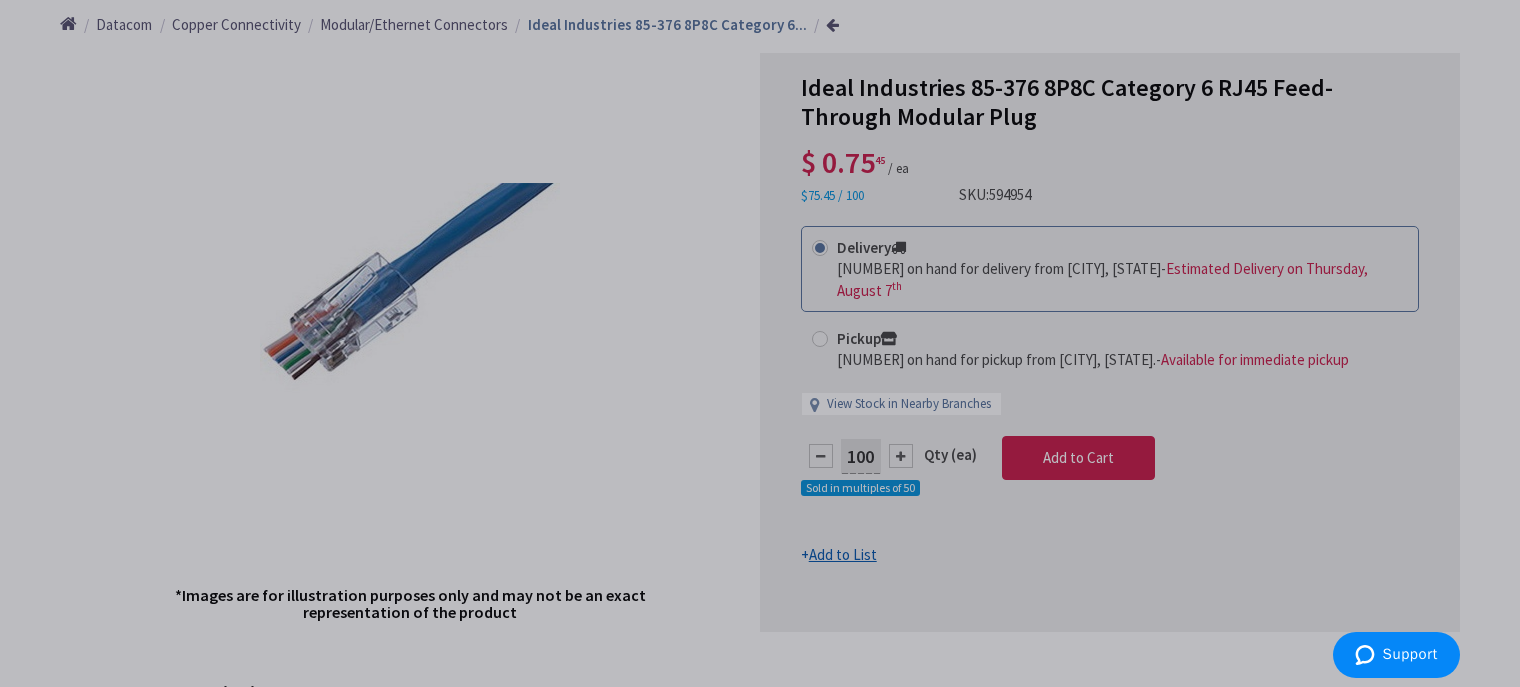 scroll, scrollTop: 300, scrollLeft: 0, axis: vertical 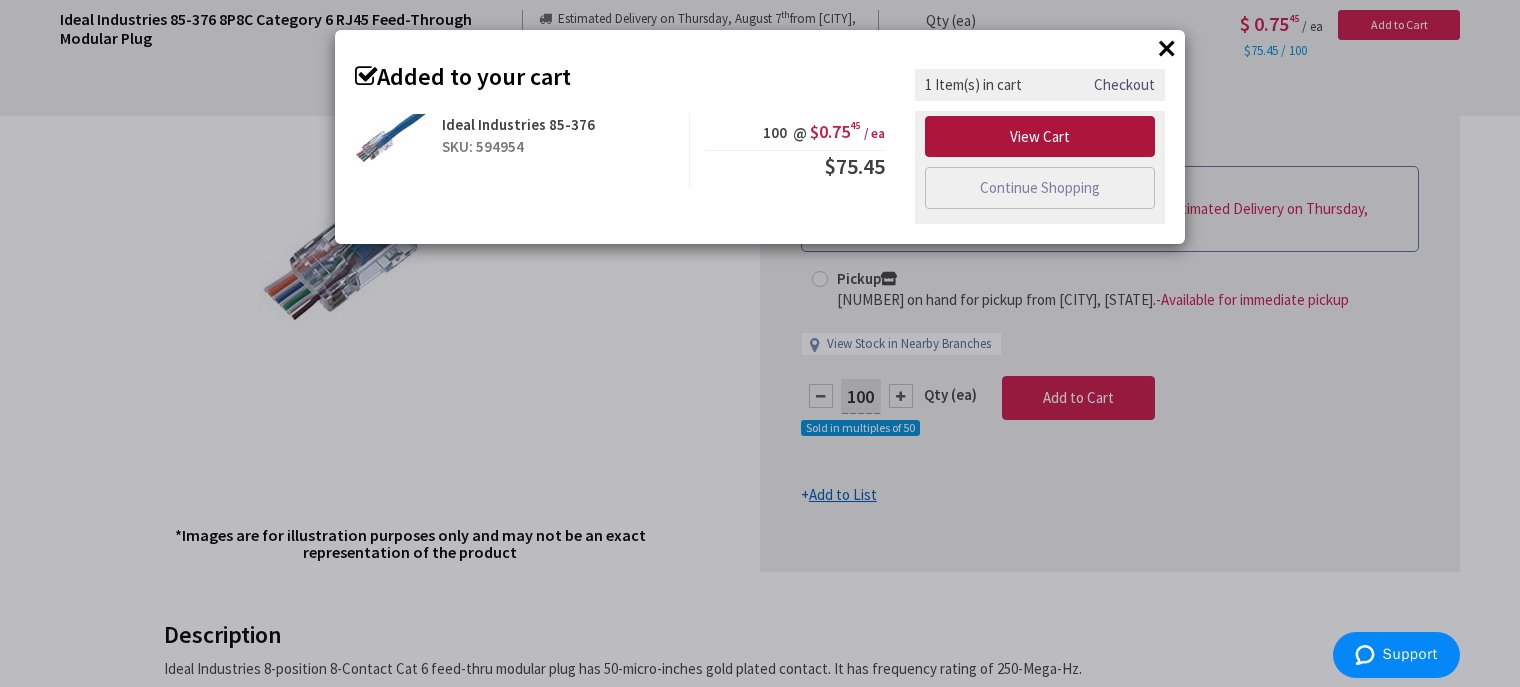 click on "View Cart" at bounding box center (1040, 137) 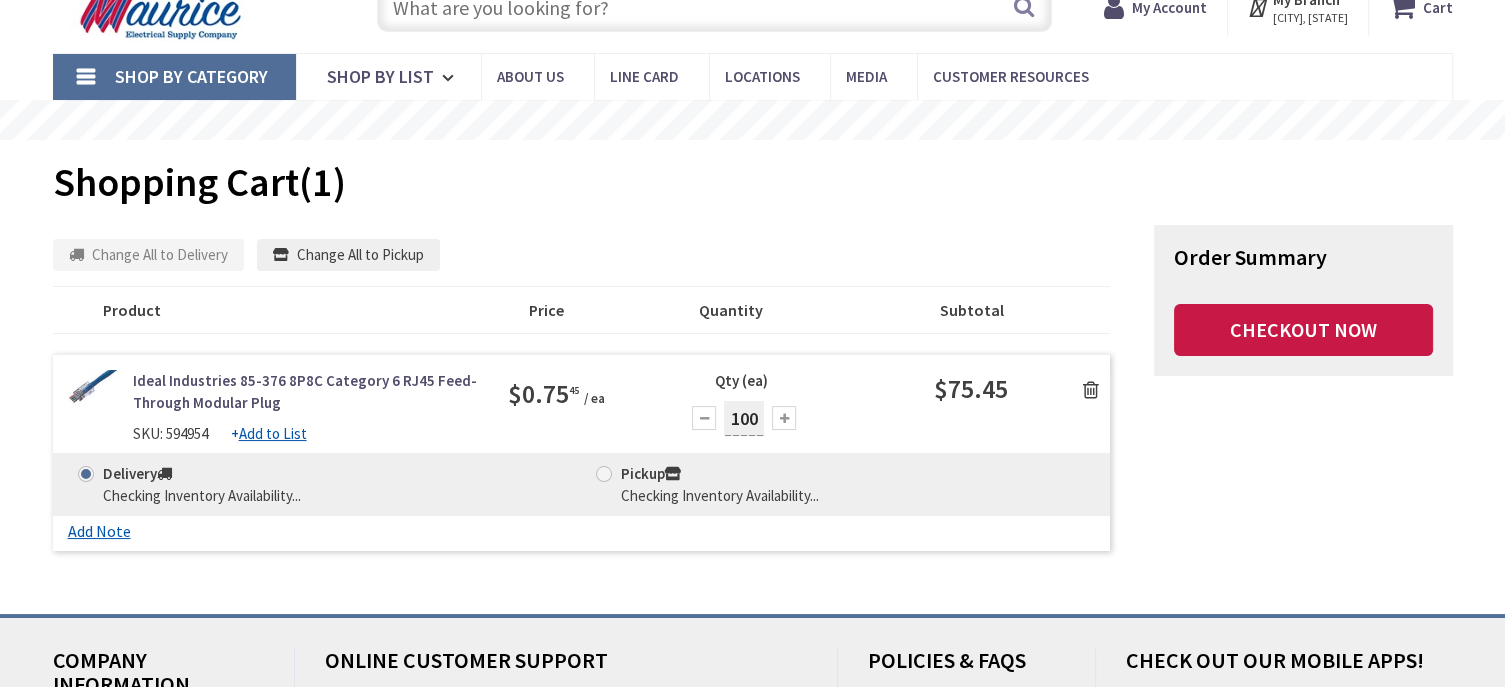 scroll, scrollTop: 100, scrollLeft: 0, axis: vertical 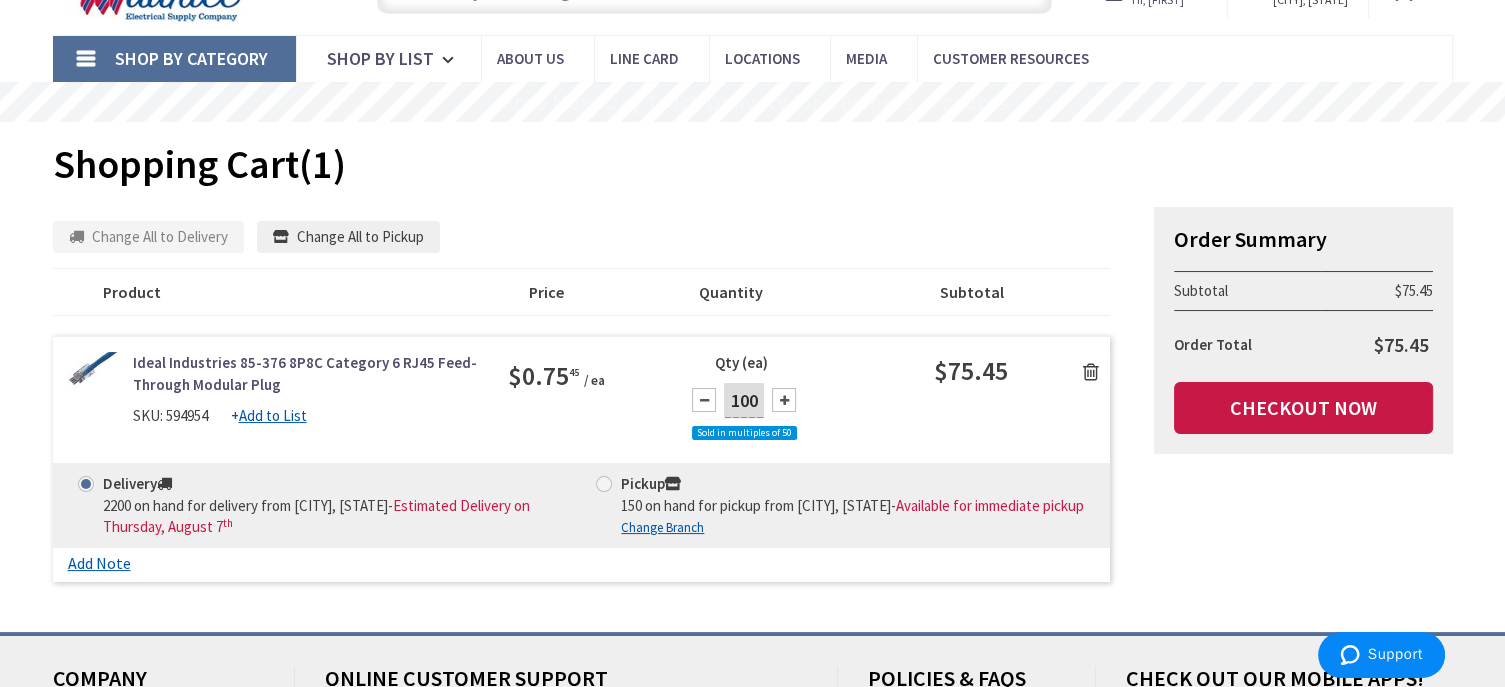 click at bounding box center [604, 484] 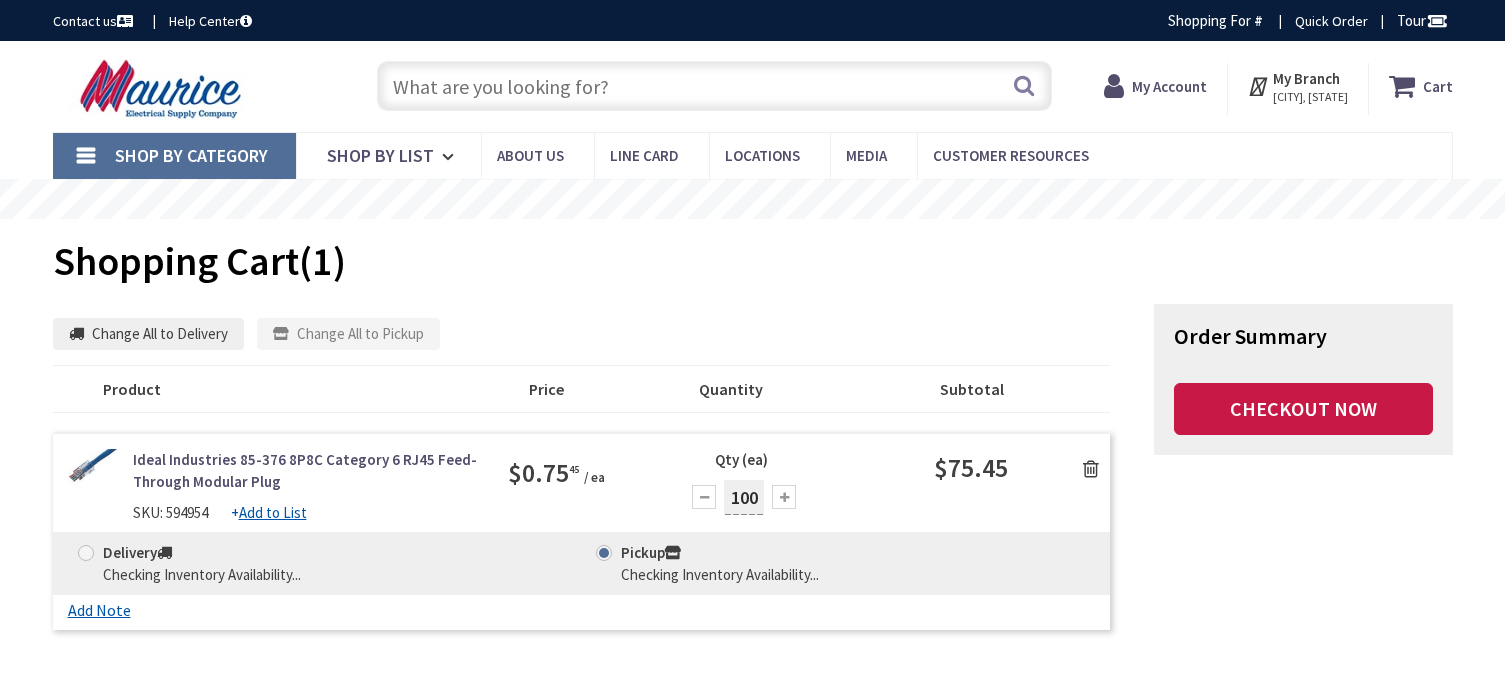 scroll, scrollTop: 100, scrollLeft: 0, axis: vertical 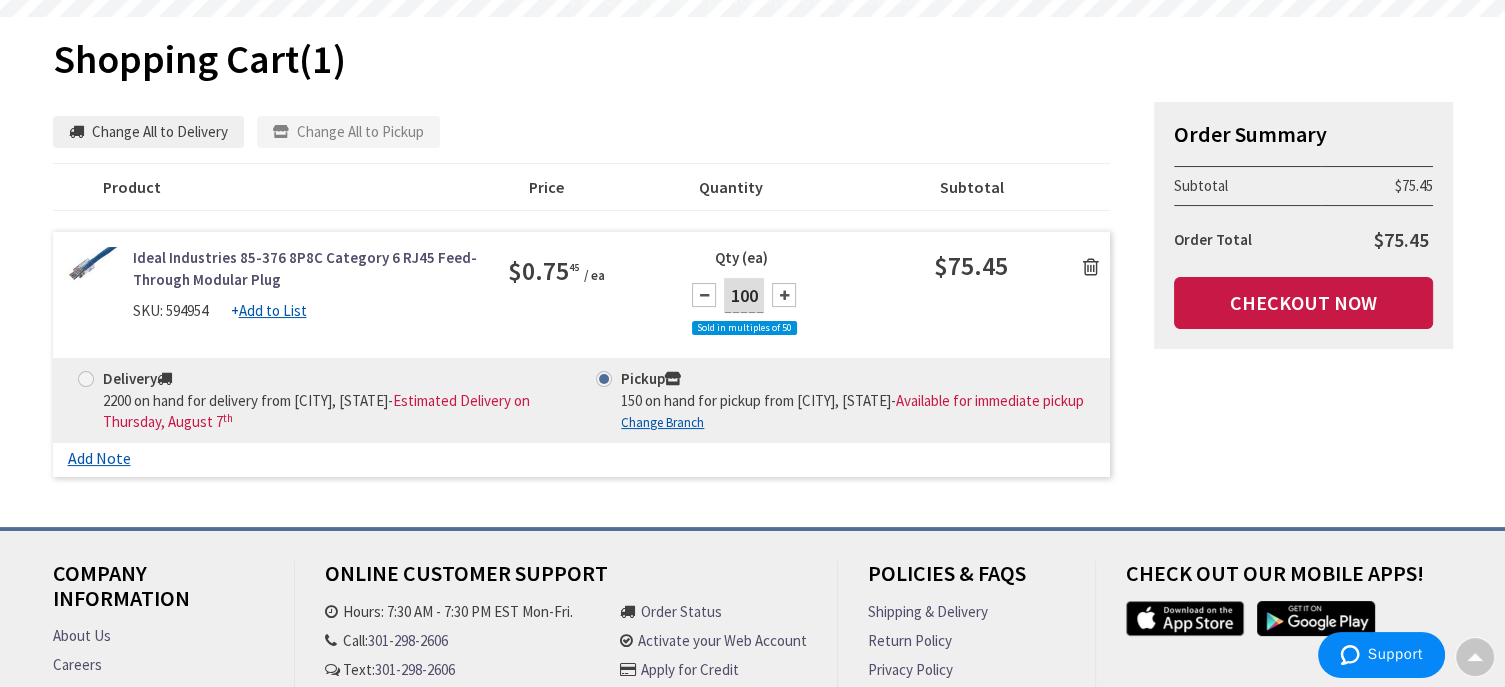 click on "Shopping Cart                     (1)
Summary
Order Summary
Subtotal
$75.45
Order Total
$75.45
Checkout Now
Some items in your cart are not available and will cause your order to be held. Please review your cart items." at bounding box center (753, 187) 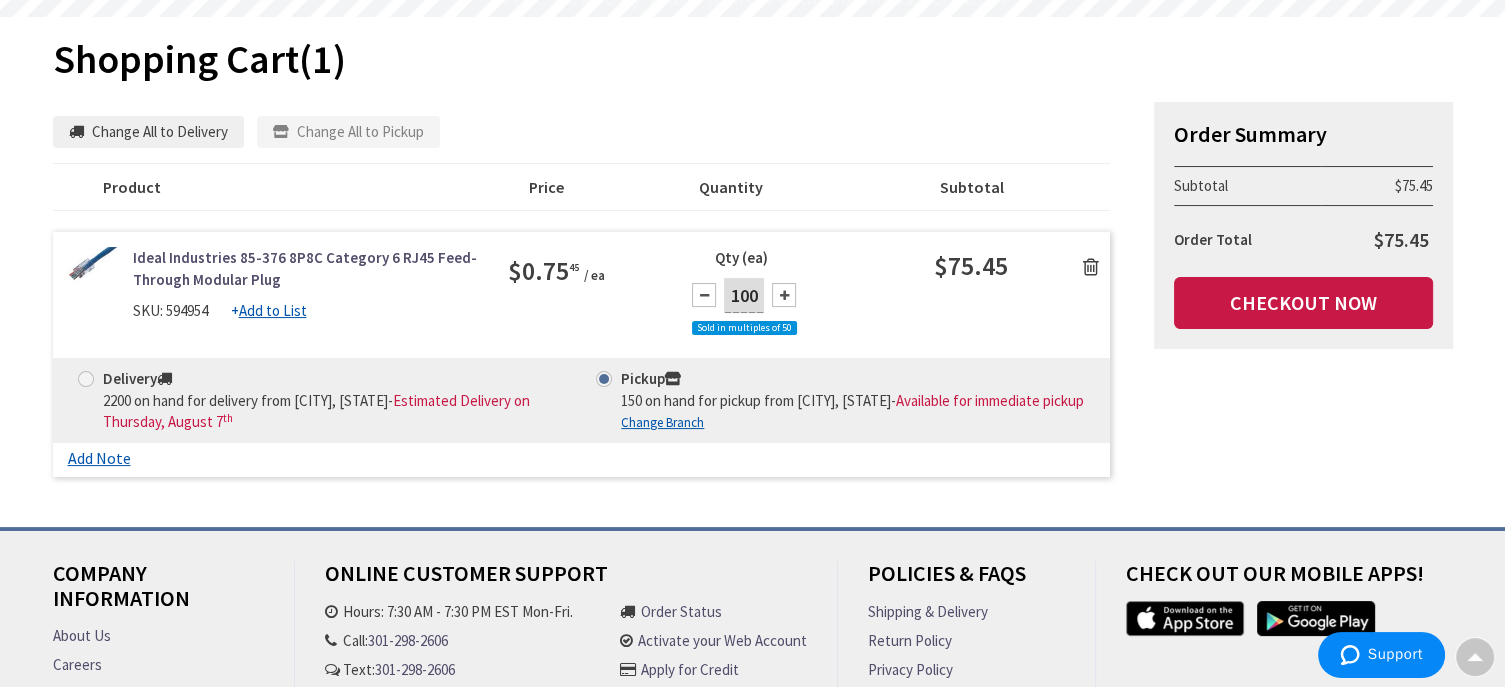 click at bounding box center (1091, 267) 